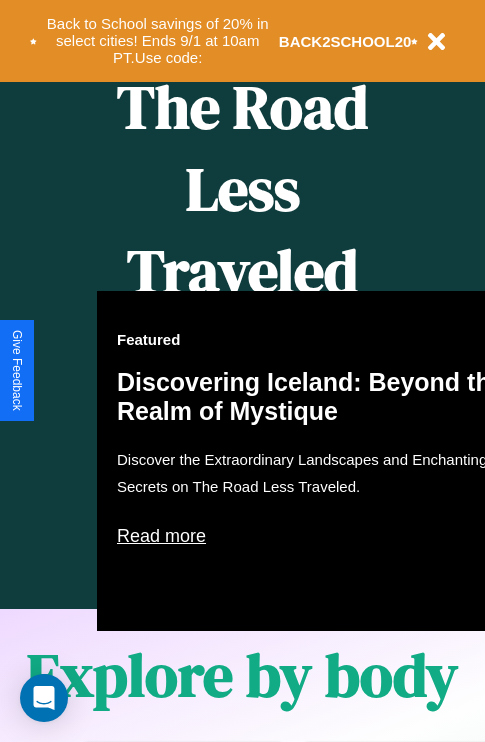 scroll, scrollTop: 2423, scrollLeft: 0, axis: vertical 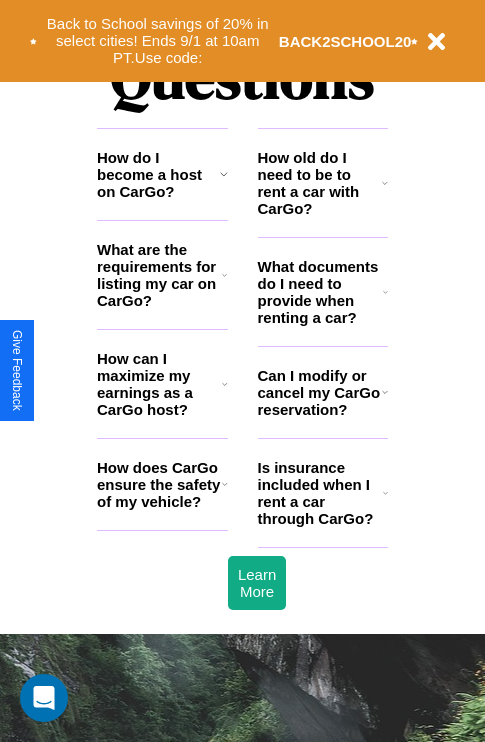 click 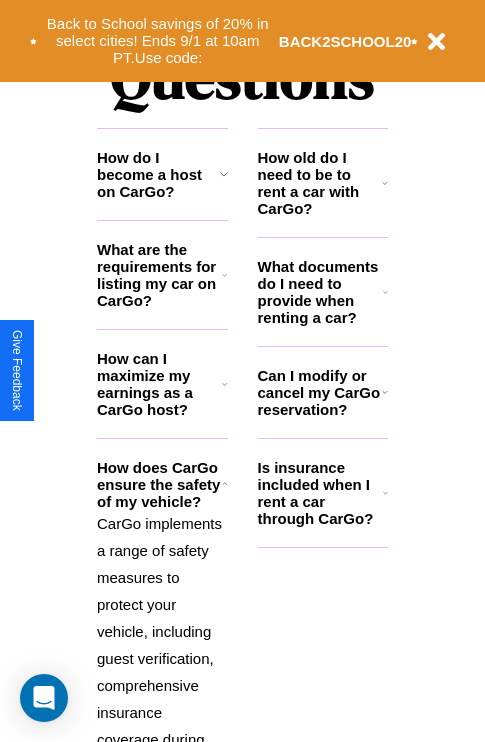 click on "Can I modify or cancel my CarGo reservation?" at bounding box center (320, 392) 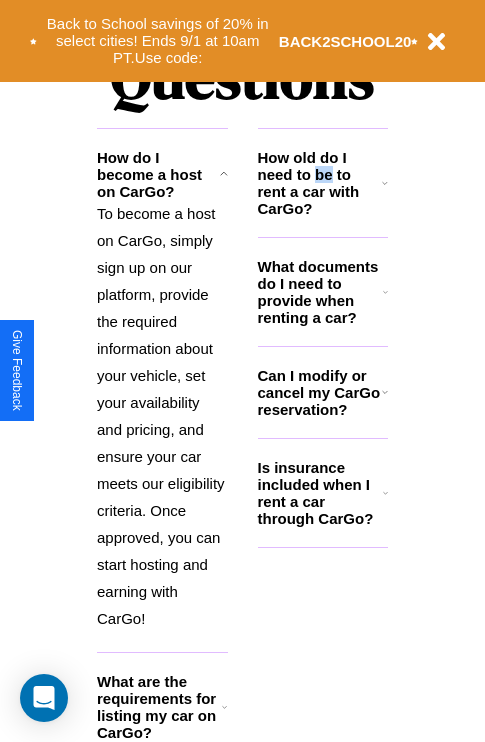 click on "How old do I need to be to rent a car with CarGo?" at bounding box center (320, 183) 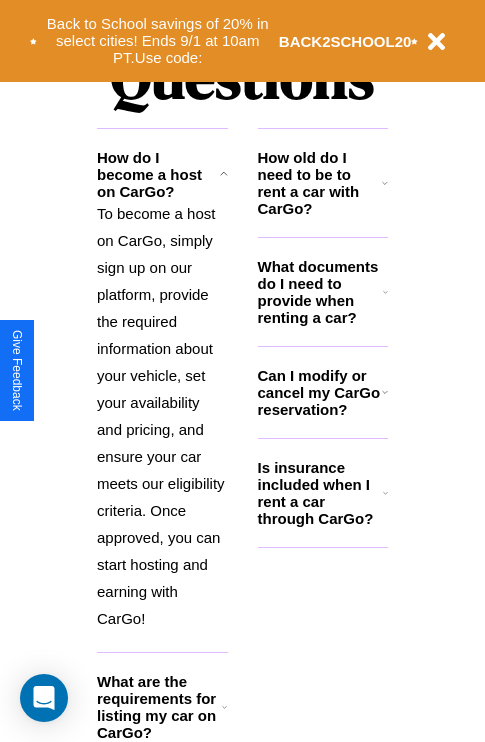 click on "Is insurance included when I rent a car through CarGo?" at bounding box center [320, 493] 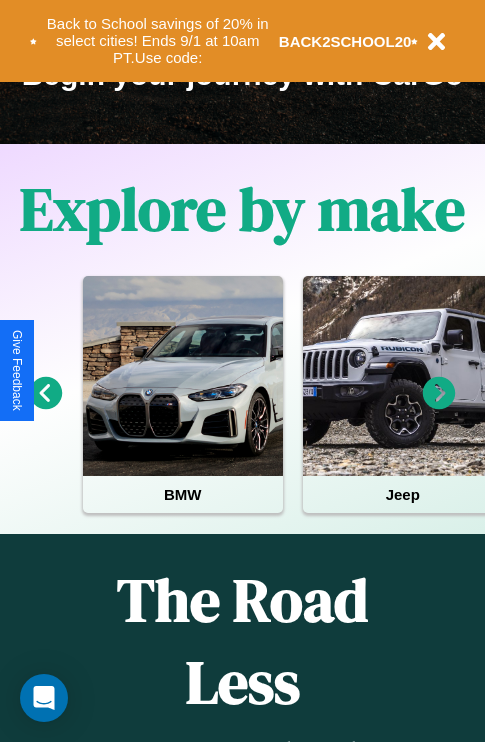 scroll, scrollTop: 308, scrollLeft: 0, axis: vertical 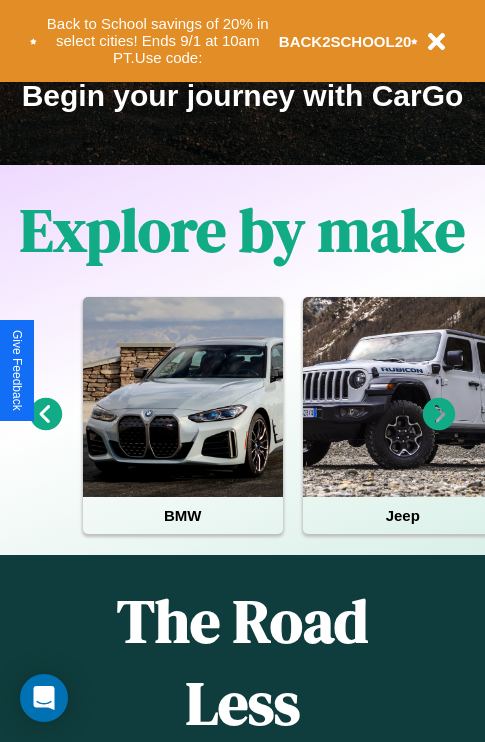 click 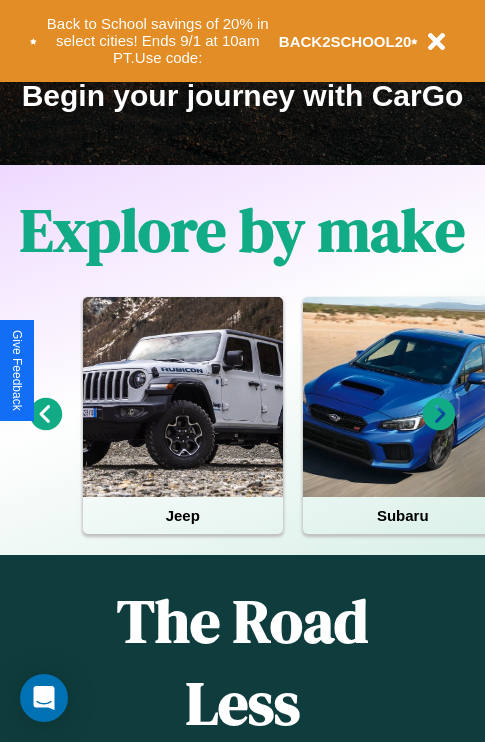 scroll, scrollTop: 0, scrollLeft: 0, axis: both 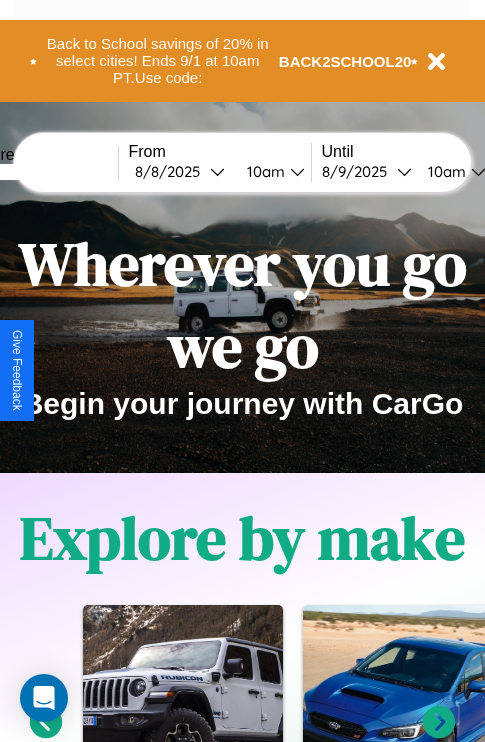 click at bounding box center (43, 172) 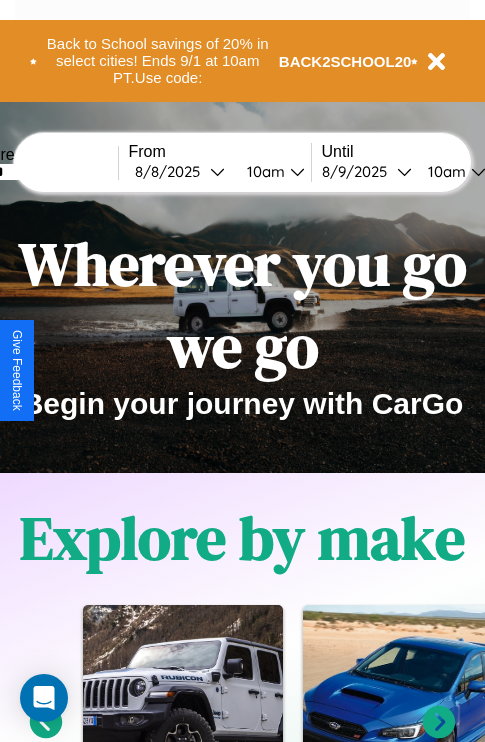type on "******" 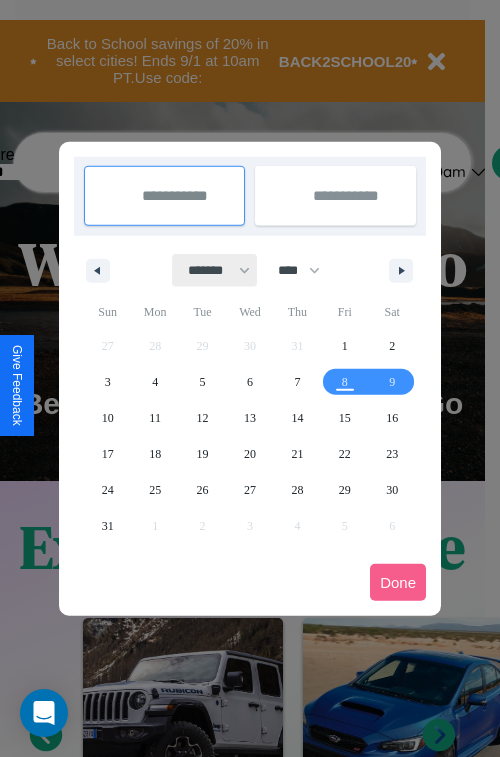click on "******* ******** ***** ***** *** **** **** ****** ********* ******* ******** ********" at bounding box center (215, 270) 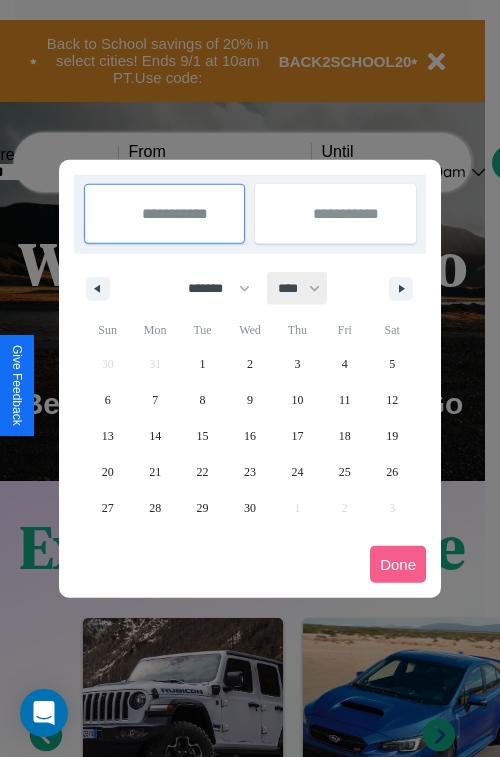 click on "**** **** **** **** **** **** **** **** **** **** **** **** **** **** **** **** **** **** **** **** **** **** **** **** **** **** **** **** **** **** **** **** **** **** **** **** **** **** **** **** **** **** **** **** **** **** **** **** **** **** **** **** **** **** **** **** **** **** **** **** **** **** **** **** **** **** **** **** **** **** **** **** **** **** **** **** **** **** **** **** **** **** **** **** **** **** **** **** **** **** **** **** **** **** **** **** **** **** **** **** **** **** **** **** **** **** **** **** **** **** **** **** **** **** **** **** **** **** **** **** ****" at bounding box center (298, 288) 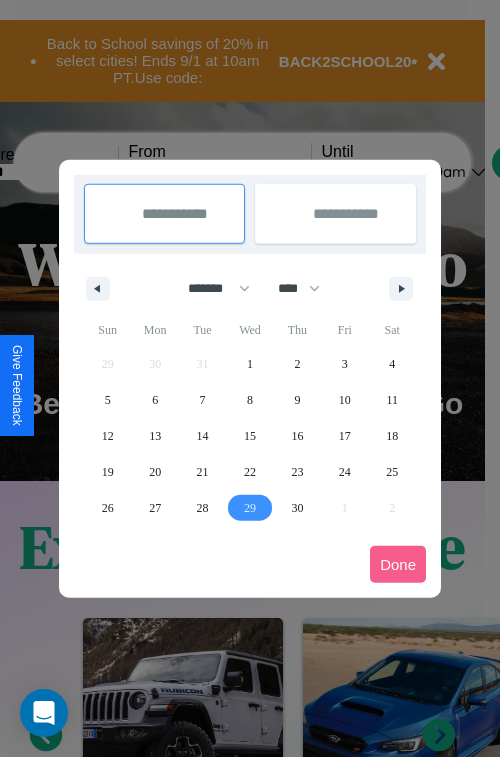 click on "29" at bounding box center (250, 508) 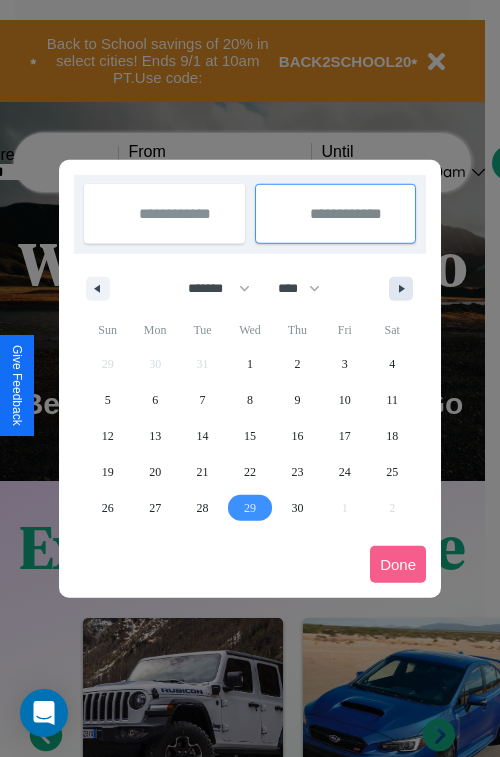 click at bounding box center (405, 289) 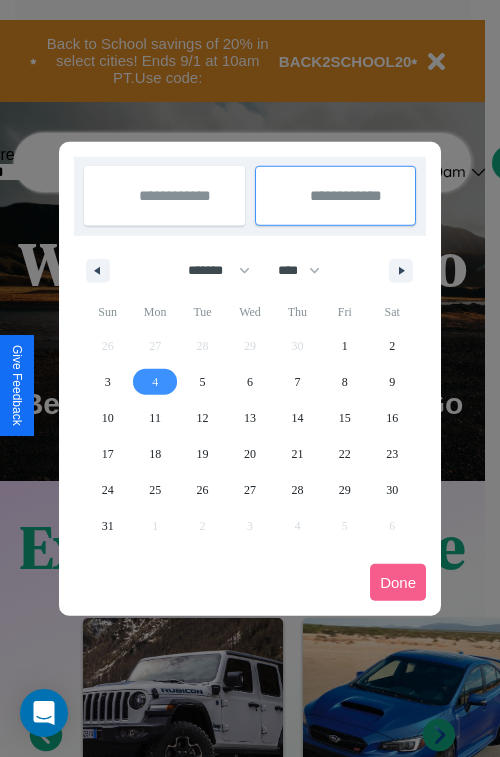 click on "4" at bounding box center (155, 382) 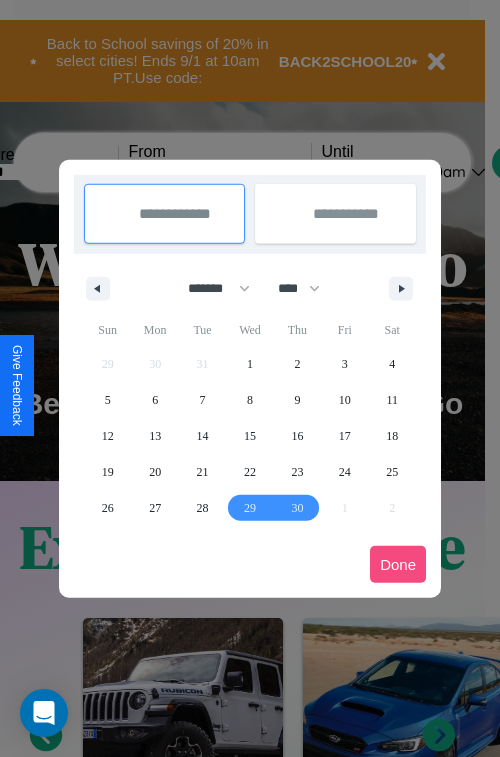 click on "Done" at bounding box center [398, 564] 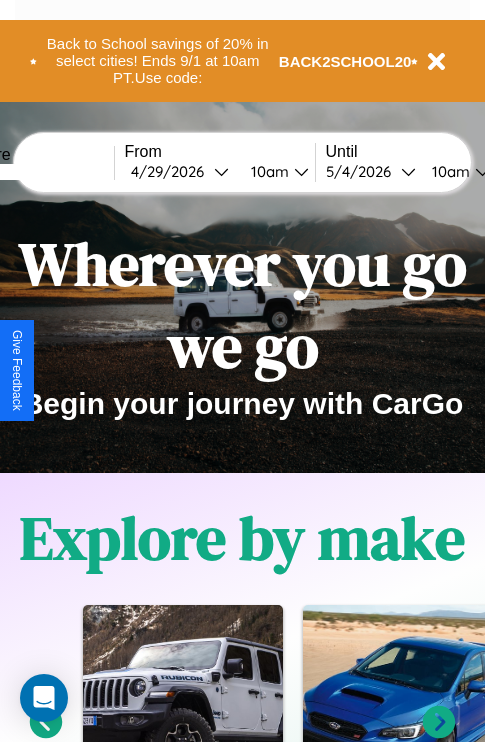 click on "10am" at bounding box center [267, 171] 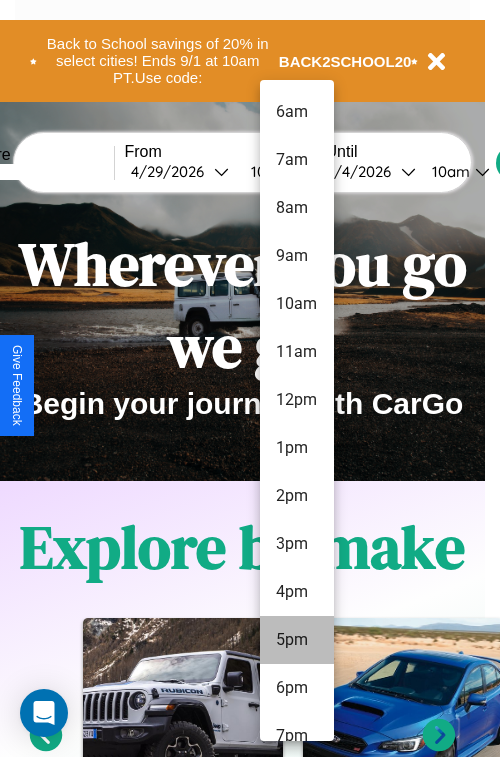 click on "5pm" at bounding box center (297, 640) 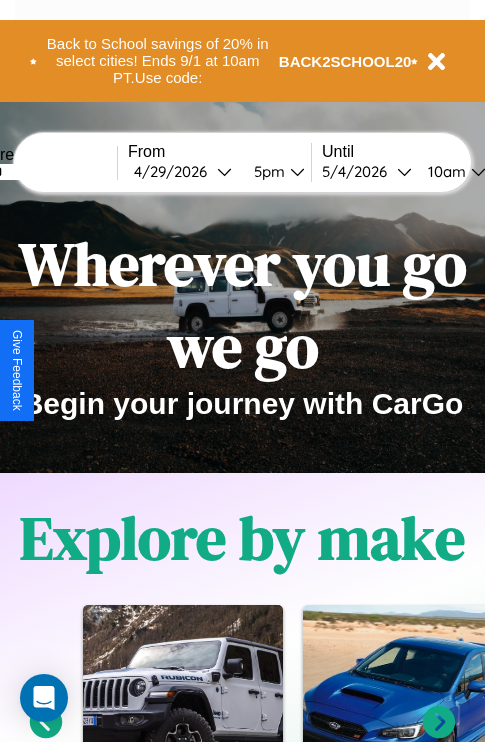 scroll, scrollTop: 0, scrollLeft: 69, axis: horizontal 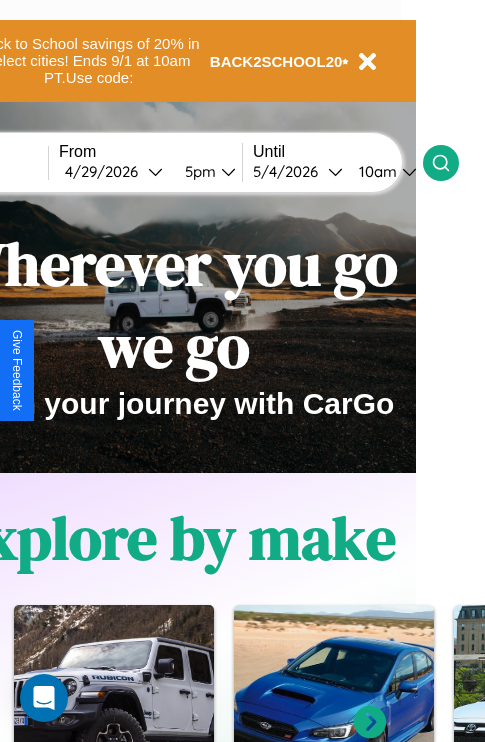 click 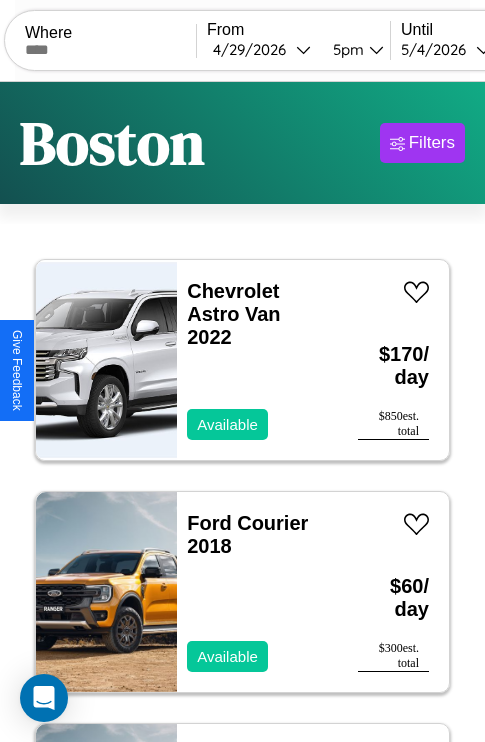 scroll, scrollTop: 95, scrollLeft: 0, axis: vertical 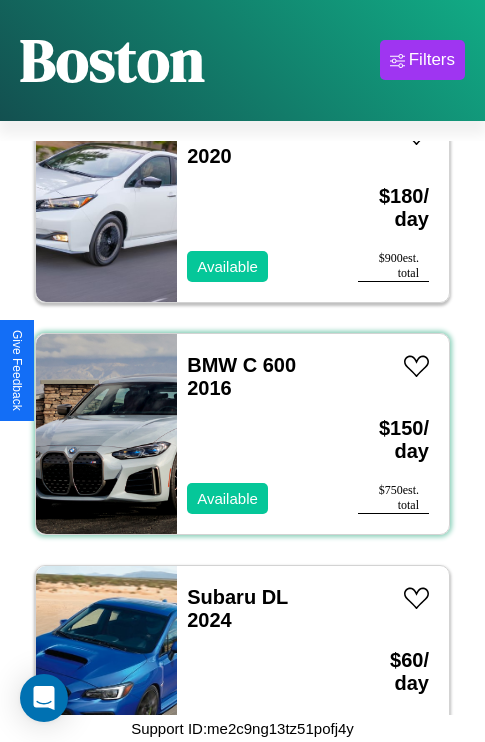 click on "BMW   C 600   2016 Available" at bounding box center (257, 434) 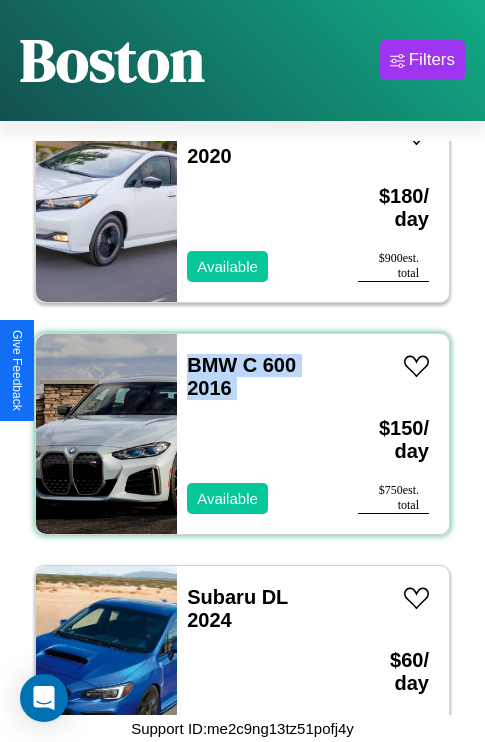 click on "BMW   C 600   2016 Available" at bounding box center [257, 434] 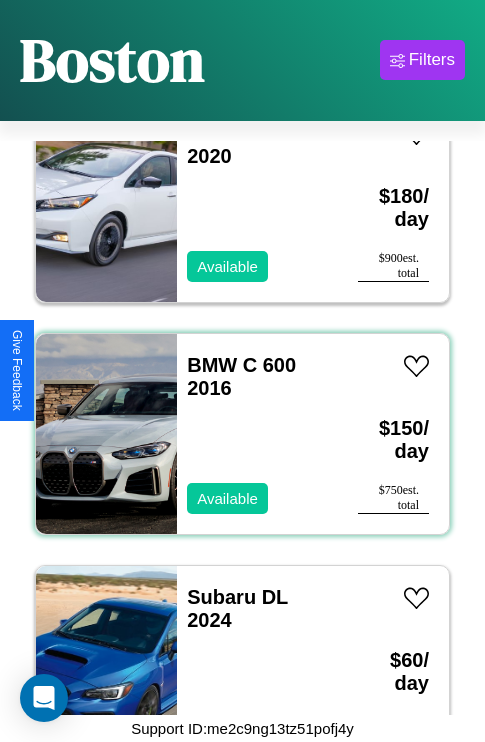 click on "BMW   C 600   2016 Available" at bounding box center (257, 434) 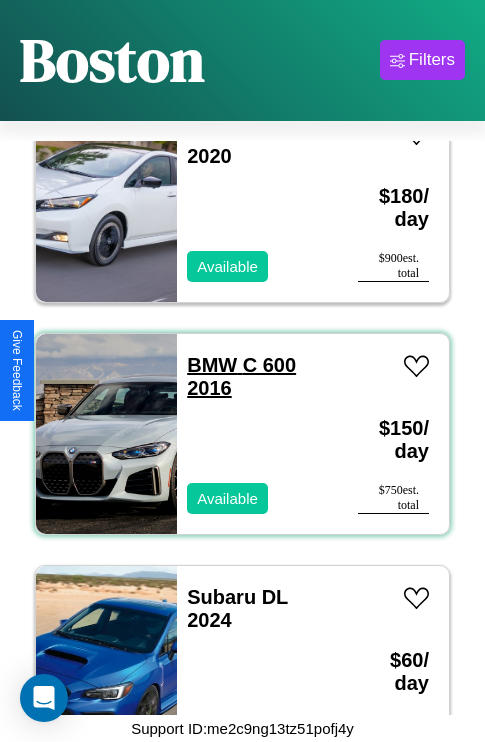 click on "BMW   C 600   2016" at bounding box center [241, 376] 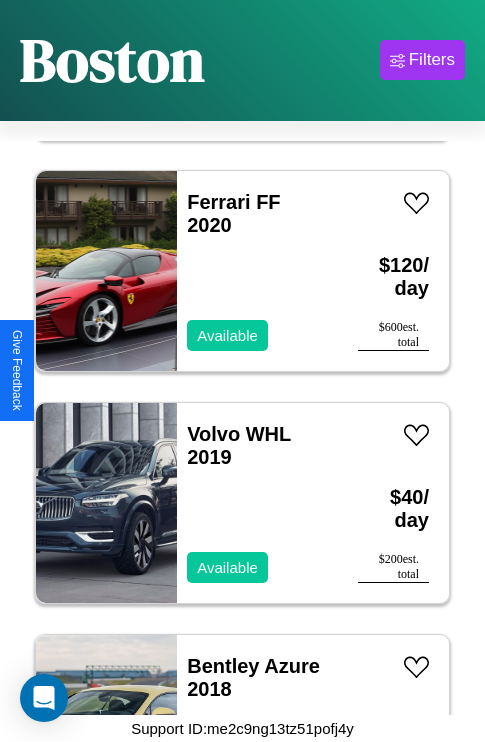 scroll, scrollTop: 8659, scrollLeft: 0, axis: vertical 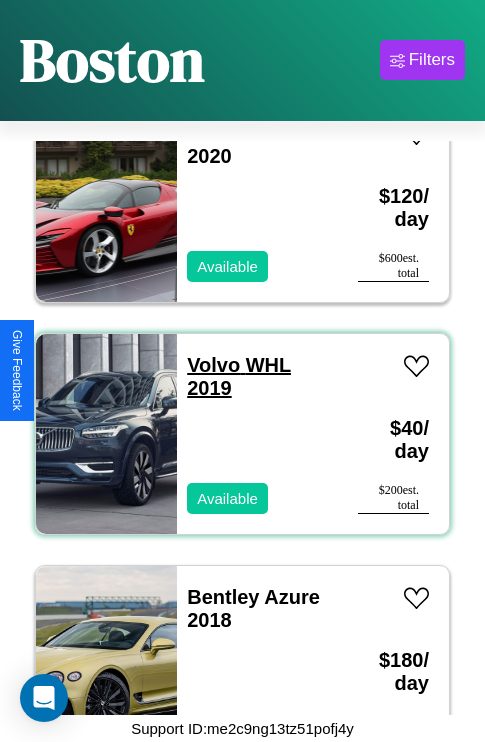 click on "Volvo   WHL   2019" at bounding box center [239, 376] 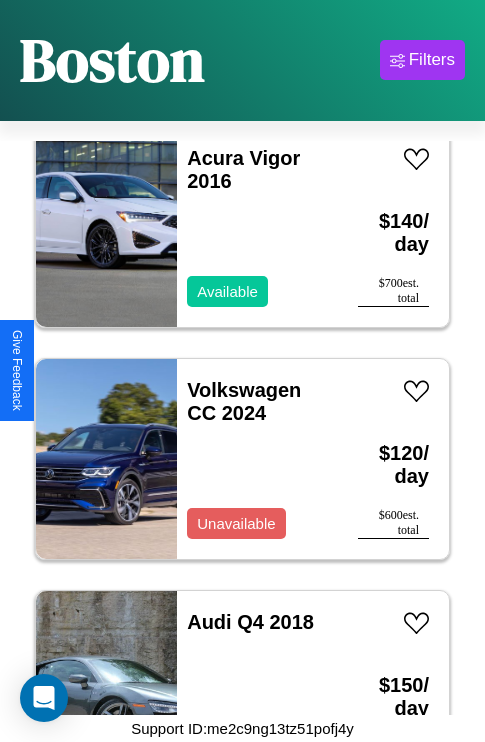 scroll, scrollTop: 11211, scrollLeft: 0, axis: vertical 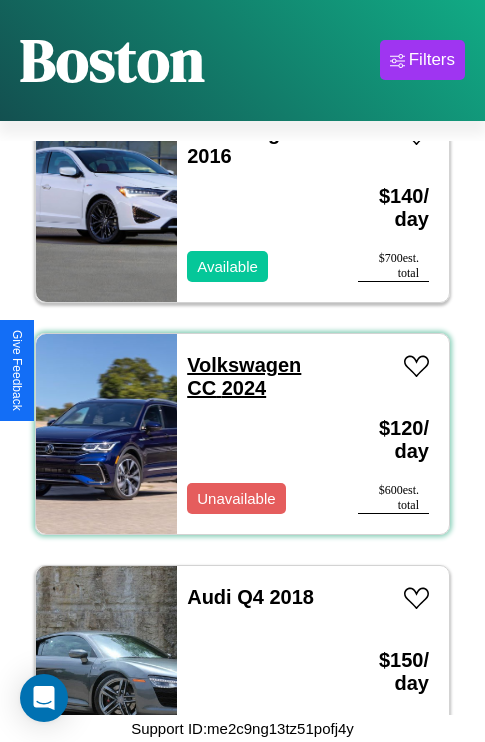 click on "Volkswagen   CC   2024" at bounding box center (244, 376) 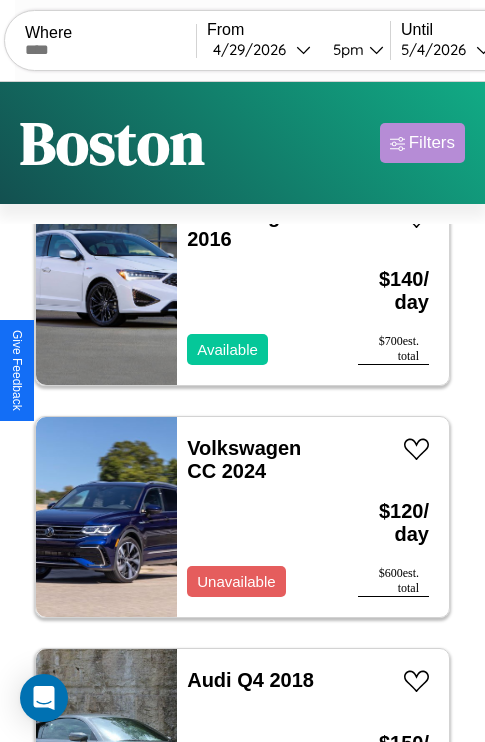 click on "Filters" at bounding box center [432, 143] 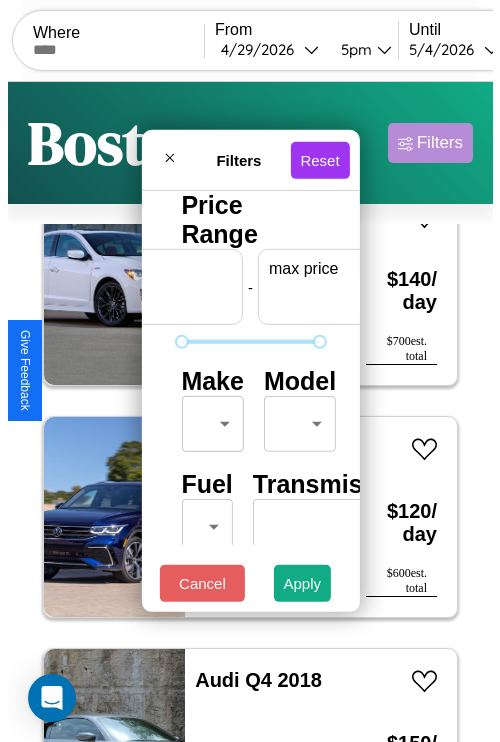 scroll, scrollTop: 0, scrollLeft: 124, axis: horizontal 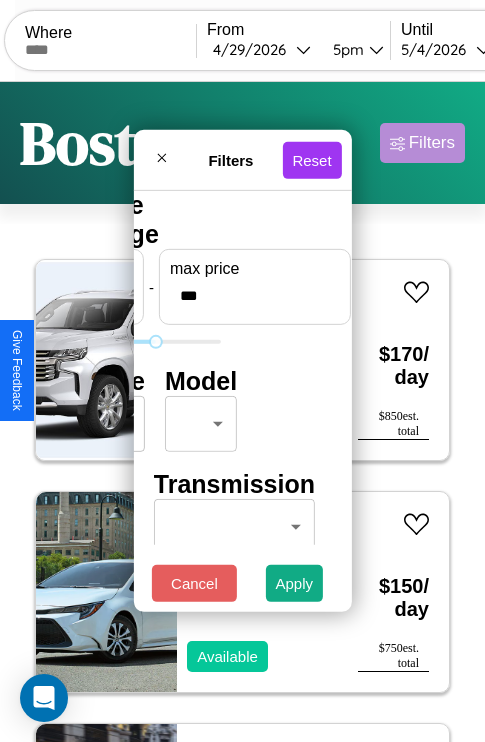 type on "***" 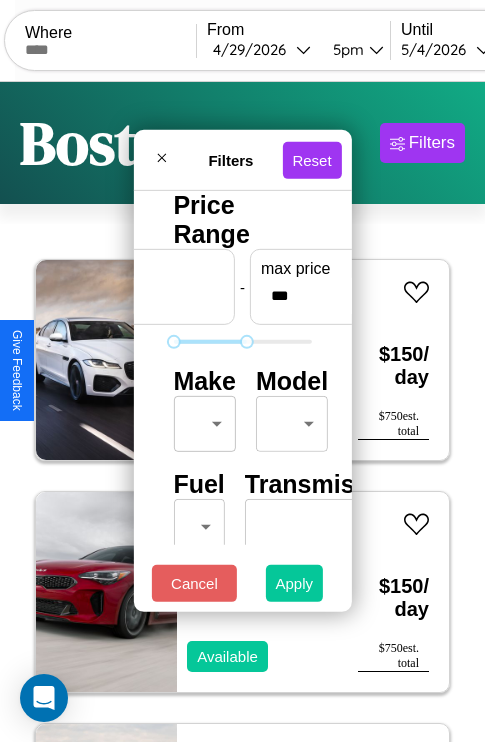 type on "*" 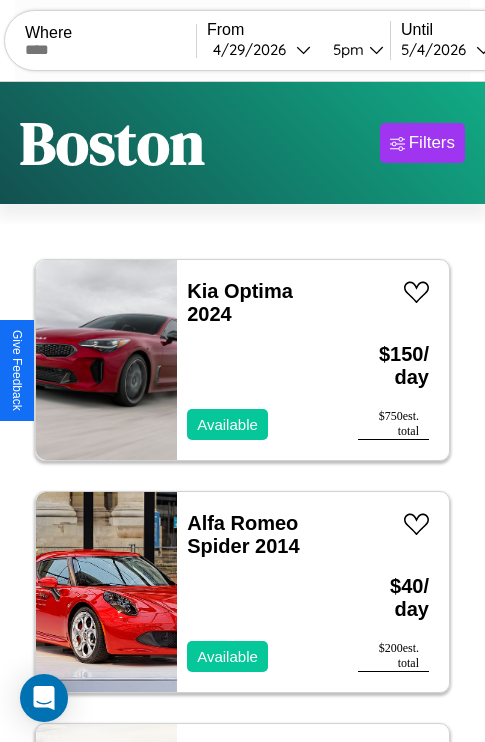 scroll, scrollTop: 66, scrollLeft: 0, axis: vertical 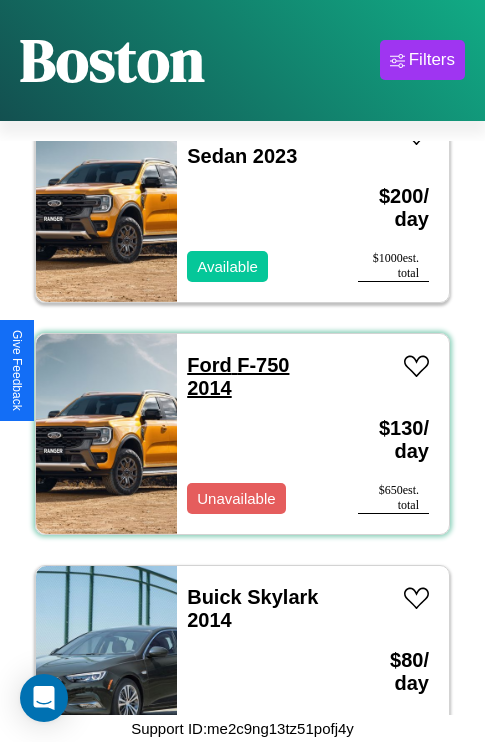 click on "Ford   F-750   2014" at bounding box center (238, 376) 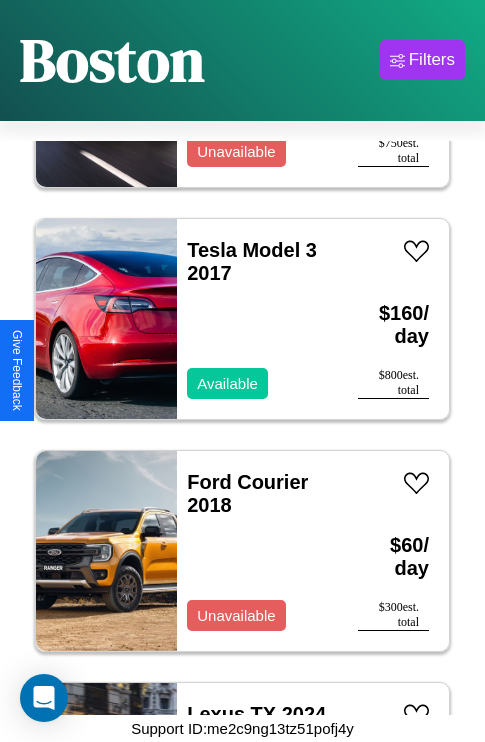 scroll, scrollTop: 7731, scrollLeft: 0, axis: vertical 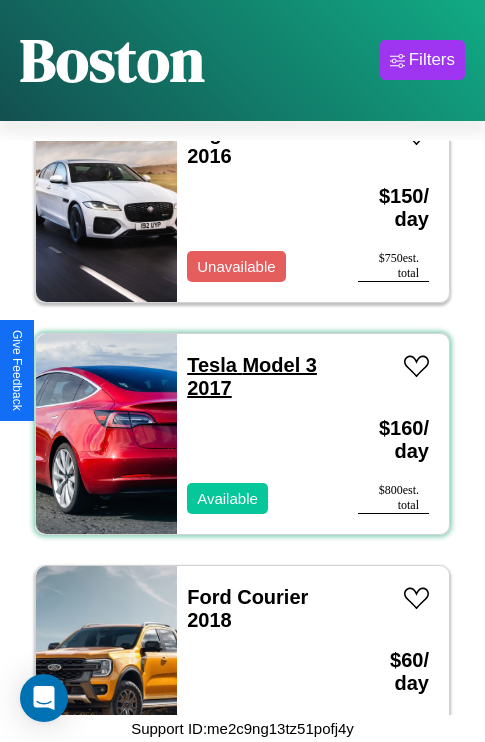 click on "Tesla   Model 3   2017" at bounding box center [252, 376] 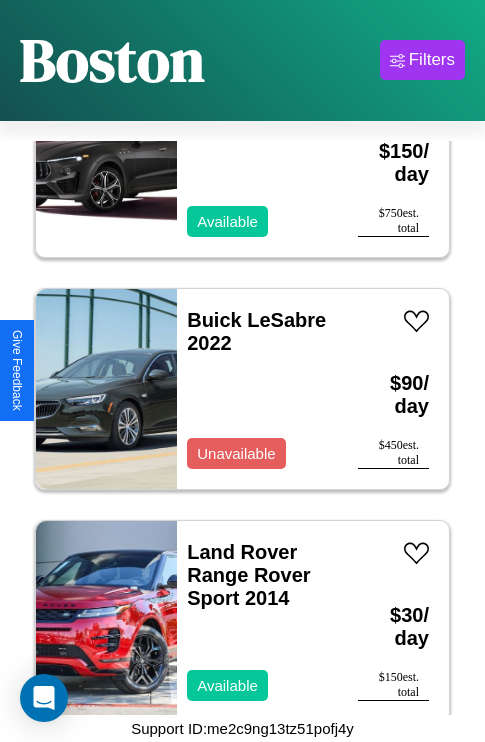 scroll, scrollTop: 2859, scrollLeft: 0, axis: vertical 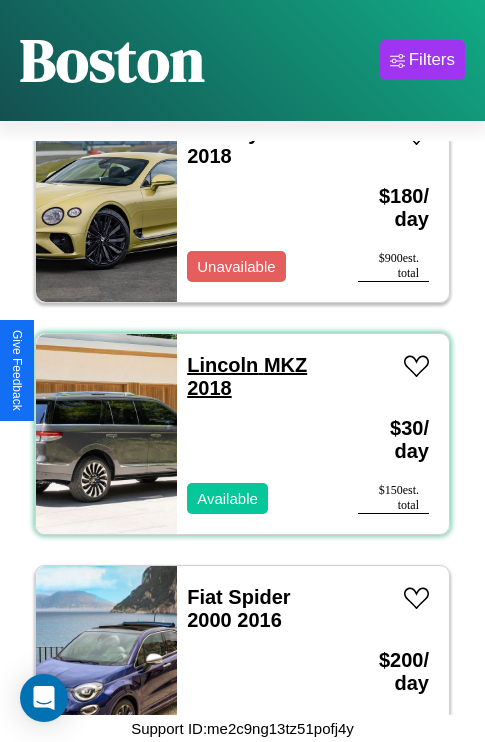 click on "Lincoln   MKZ   2018" at bounding box center (247, 376) 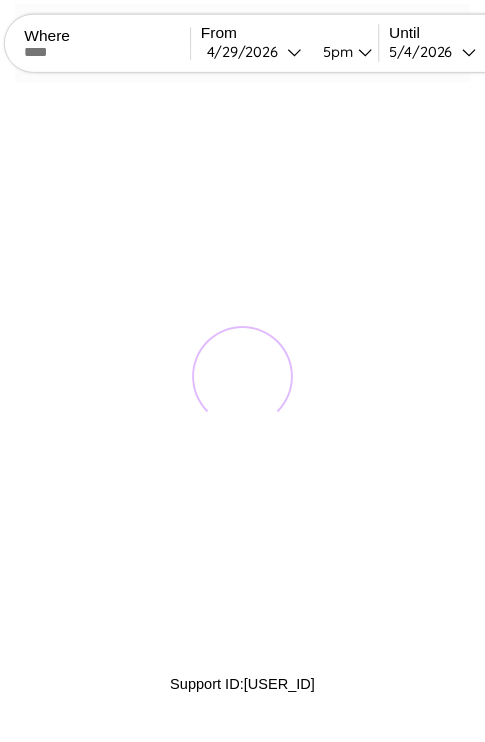 scroll, scrollTop: 0, scrollLeft: 0, axis: both 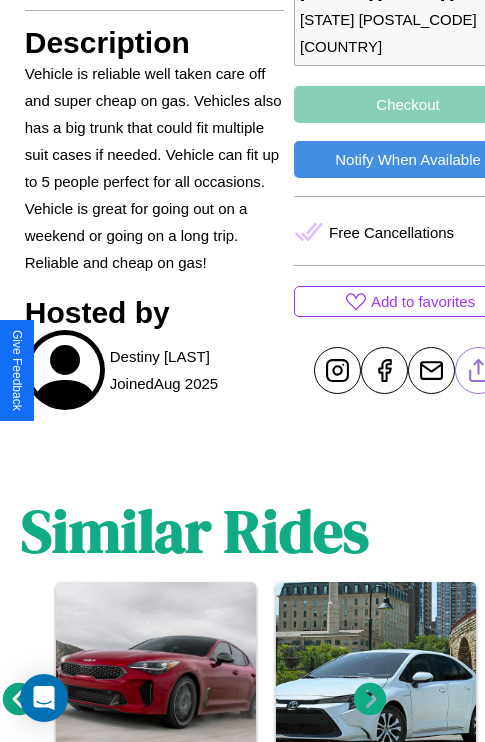 click 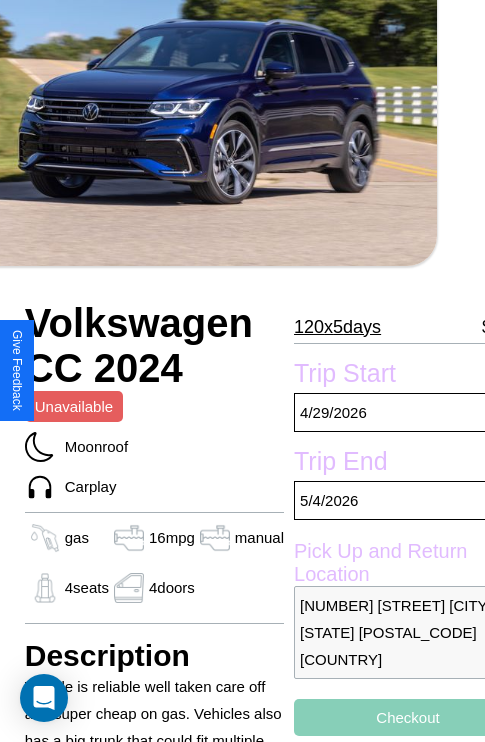 scroll, scrollTop: 134, scrollLeft: 48, axis: both 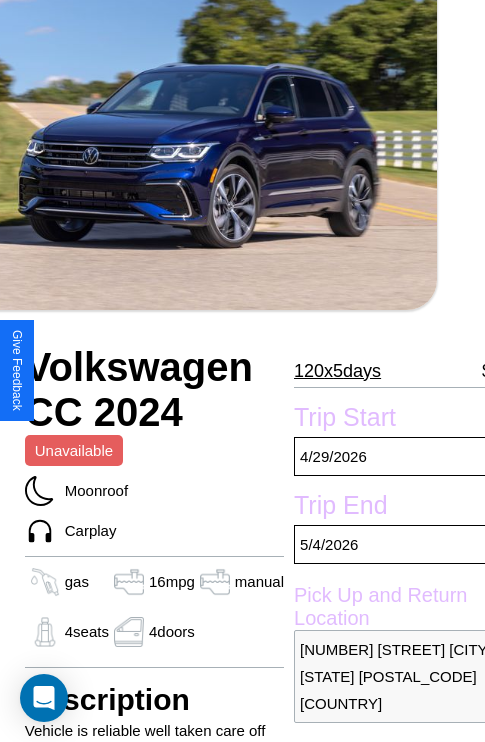 click on "120  x  5  days" at bounding box center [337, 371] 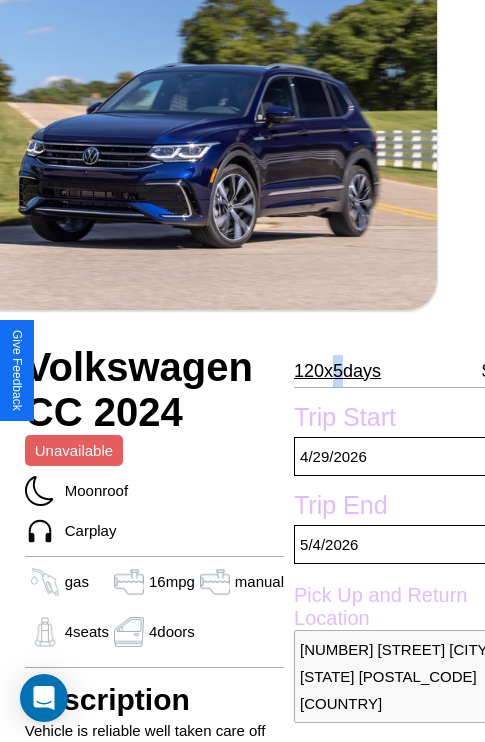click on "120  x  5  days" at bounding box center (337, 371) 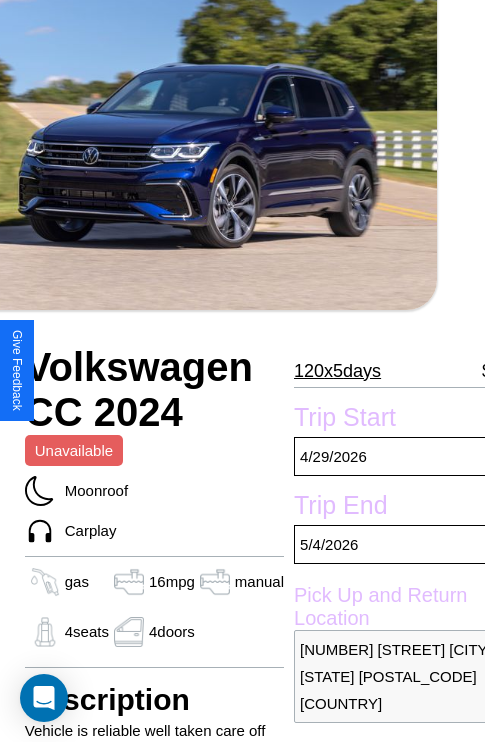 click on "120  x  5  days" at bounding box center [337, 371] 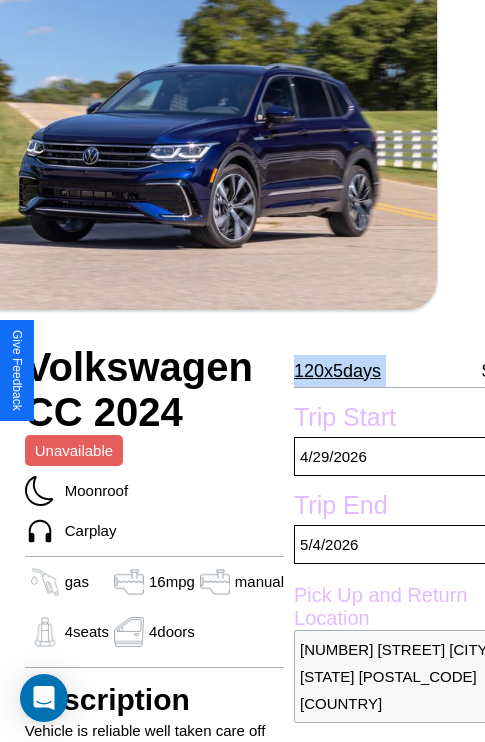 click on "120  x  5  days" at bounding box center (337, 371) 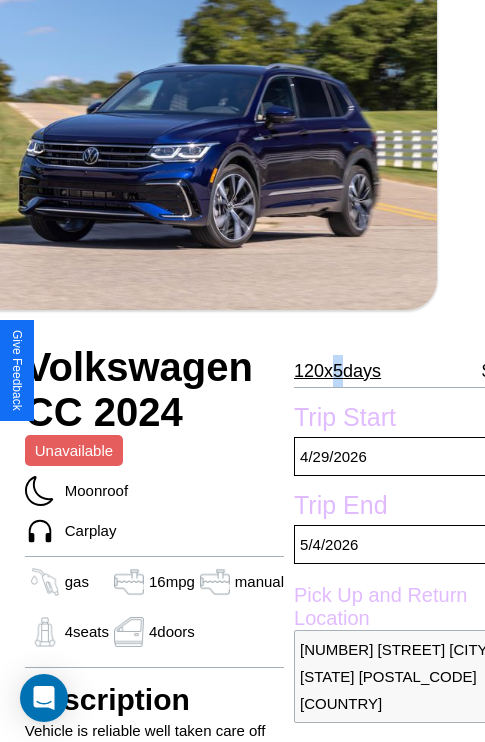 click on "120  x  5  days" at bounding box center (337, 371) 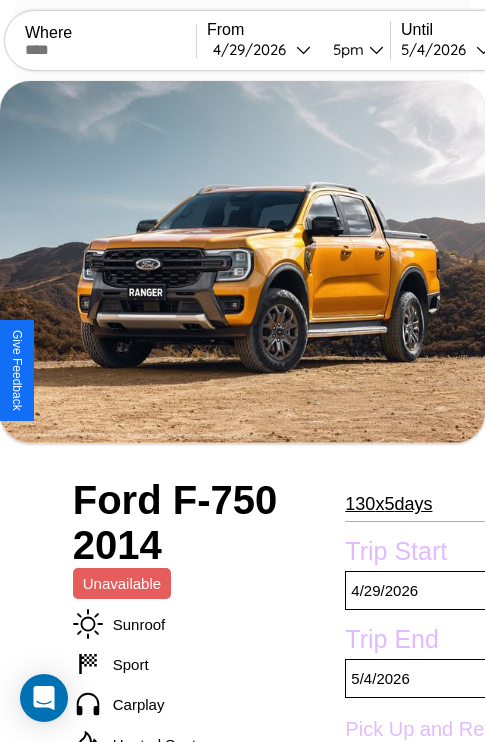 scroll, scrollTop: 133, scrollLeft: 0, axis: vertical 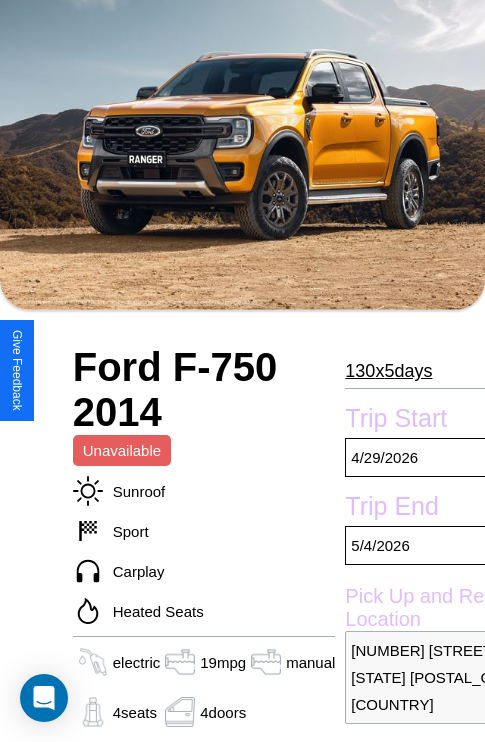 click on "130  x  5  days" at bounding box center [388, 371] 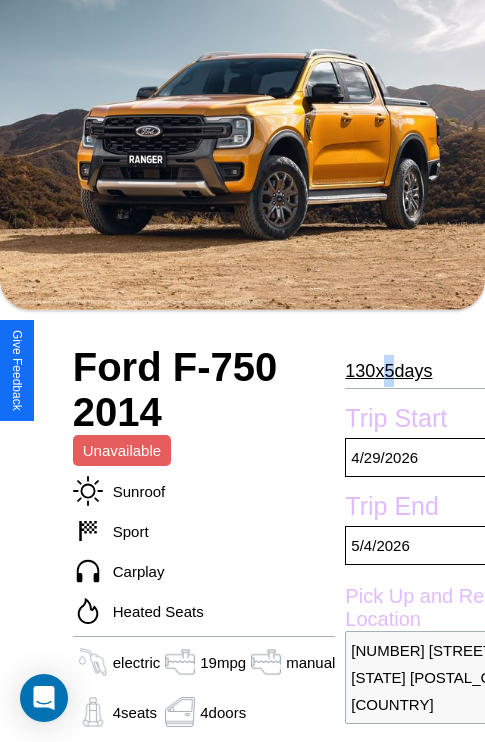 click on "130  x  5  days" at bounding box center (388, 371) 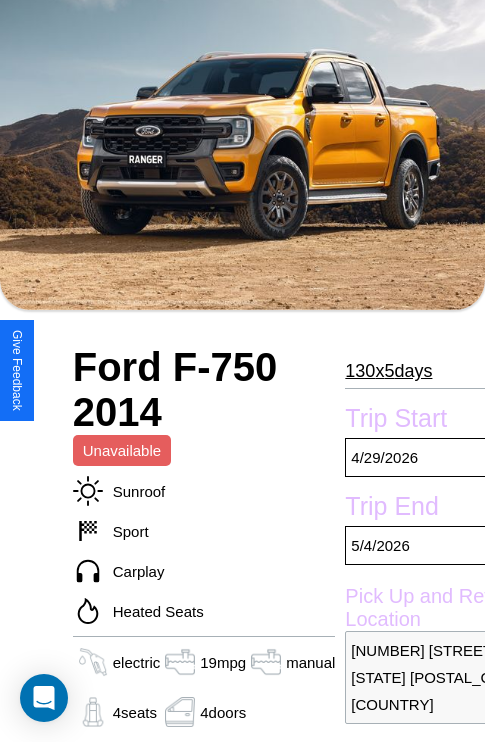 click on "130  x  5  days" at bounding box center (388, 371) 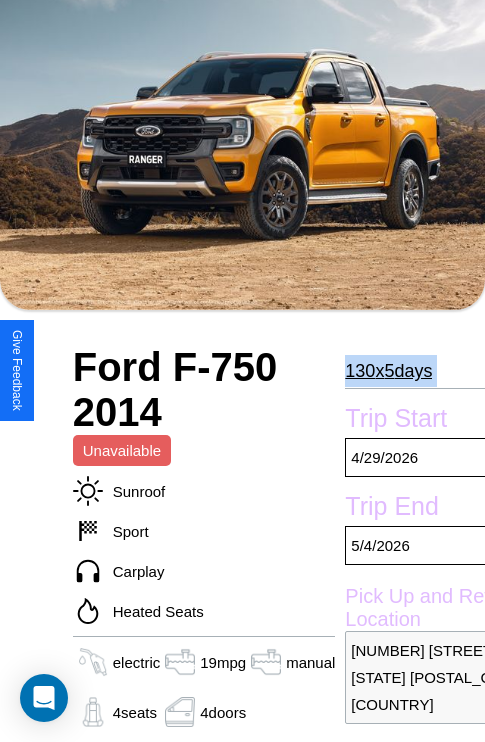 click on "130  x  5  days" at bounding box center (388, 371) 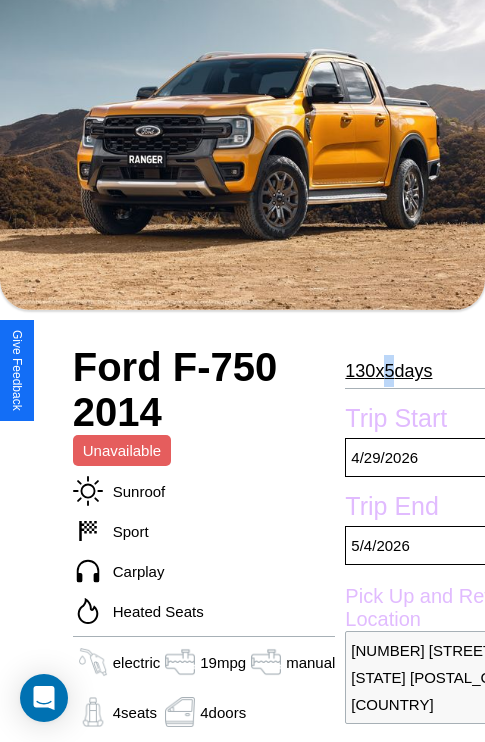 click on "130  x  5  days" at bounding box center [388, 371] 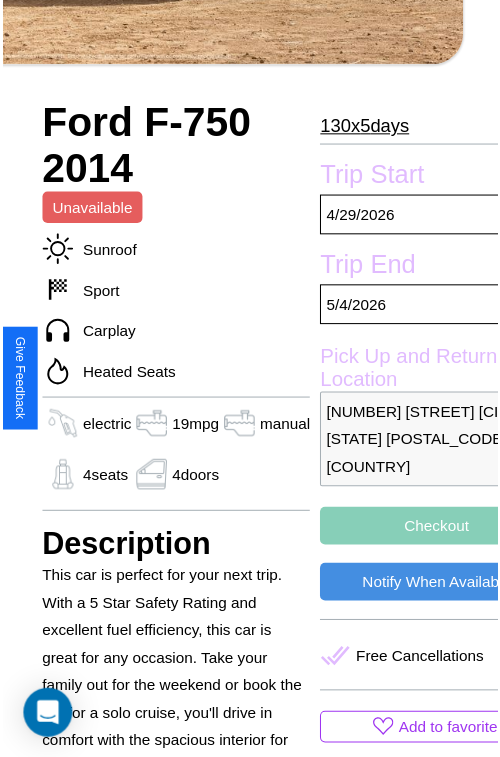 scroll, scrollTop: 721, scrollLeft: 80, axis: both 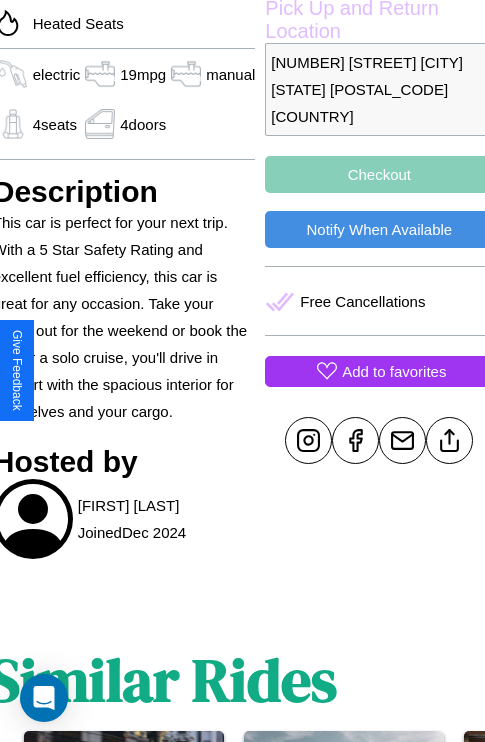 click on "Add to favorites" at bounding box center [394, 371] 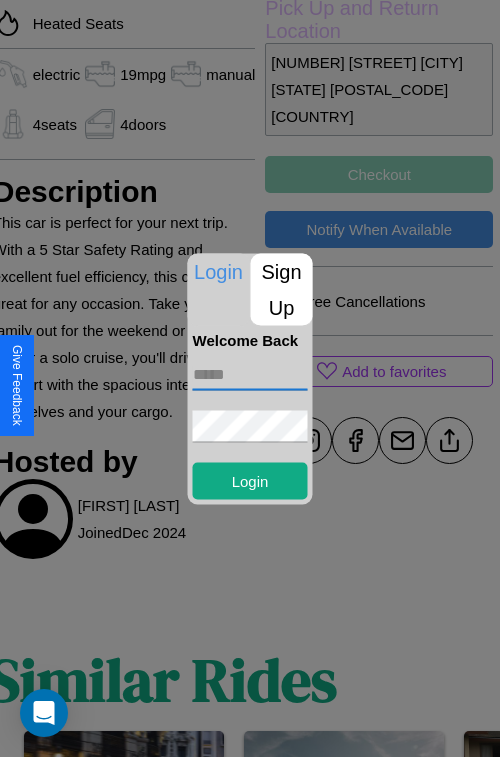 click at bounding box center (250, 374) 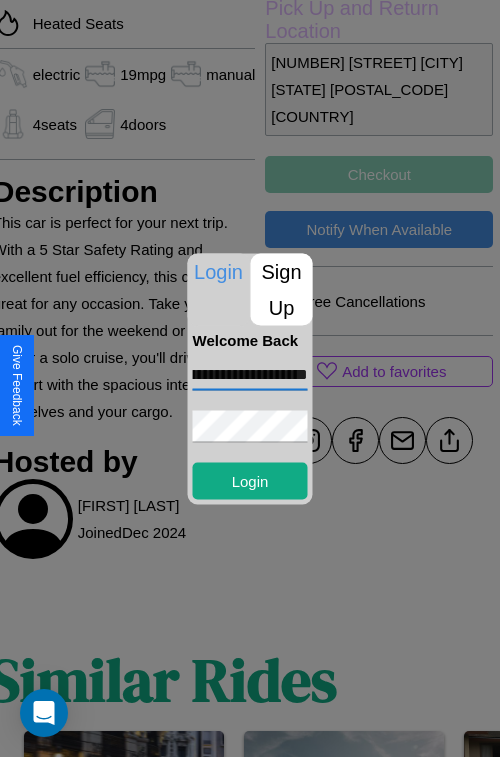 scroll, scrollTop: 0, scrollLeft: 118, axis: horizontal 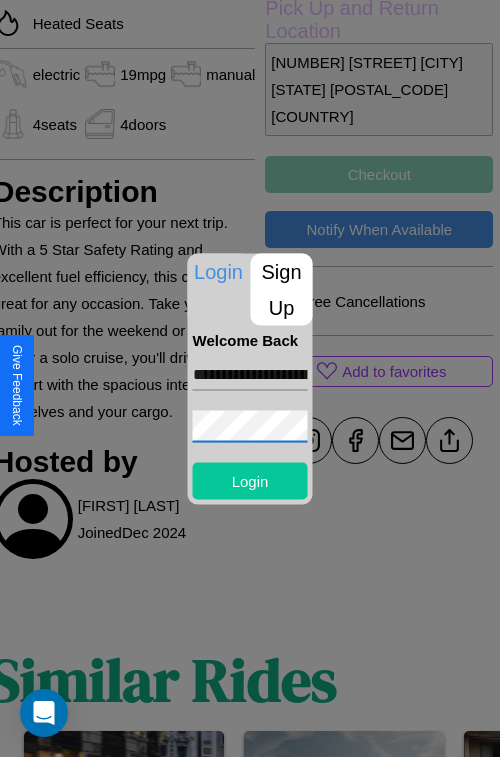 click on "Login" at bounding box center (250, 480) 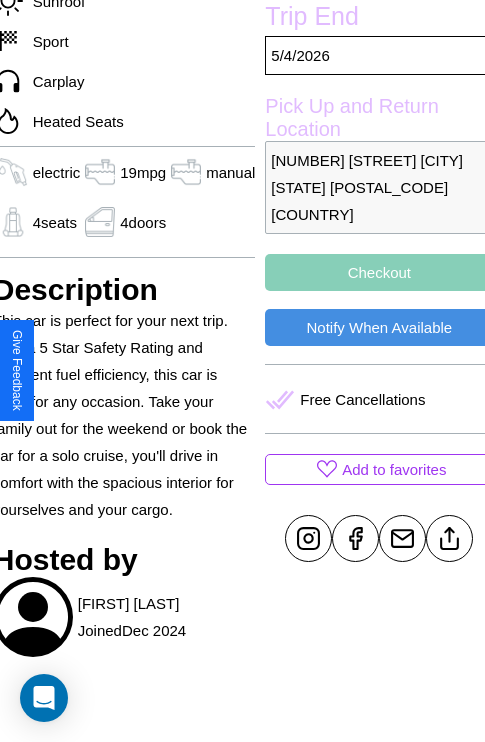 scroll, scrollTop: 524, scrollLeft: 80, axis: both 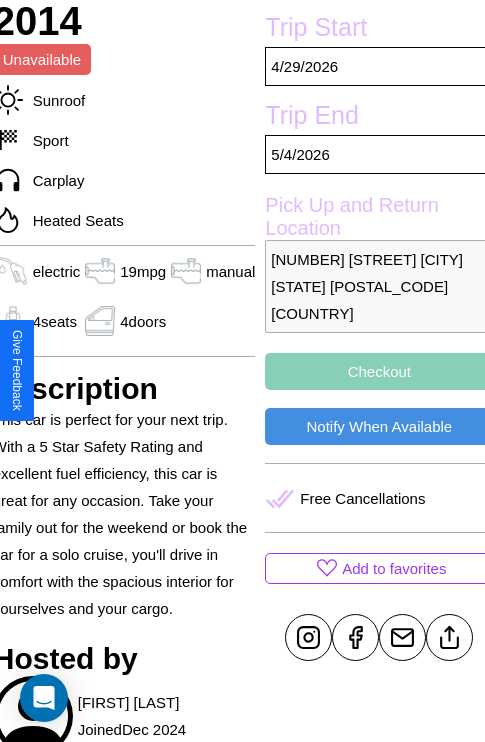 click on "Checkout" at bounding box center [379, 371] 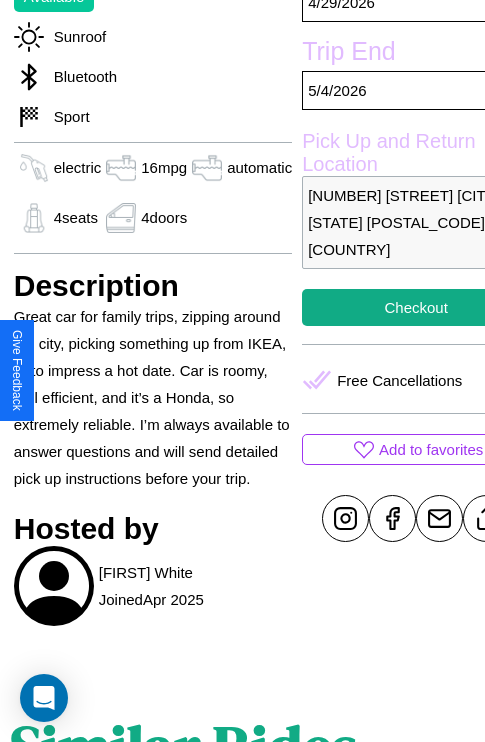 scroll, scrollTop: 646, scrollLeft: 76, axis: both 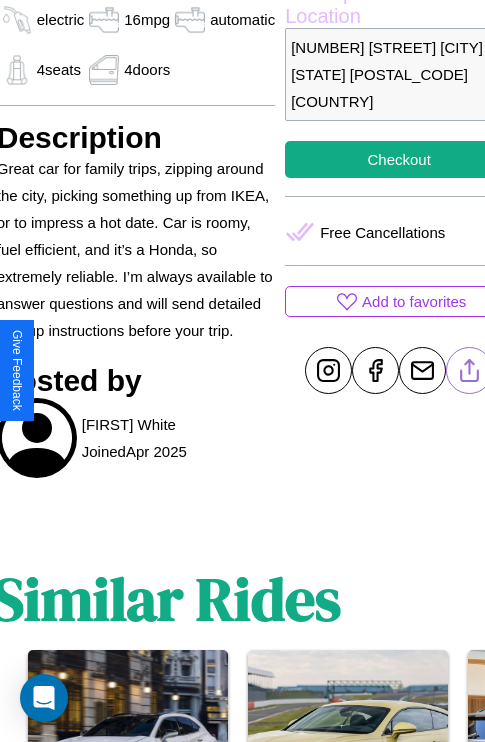 click 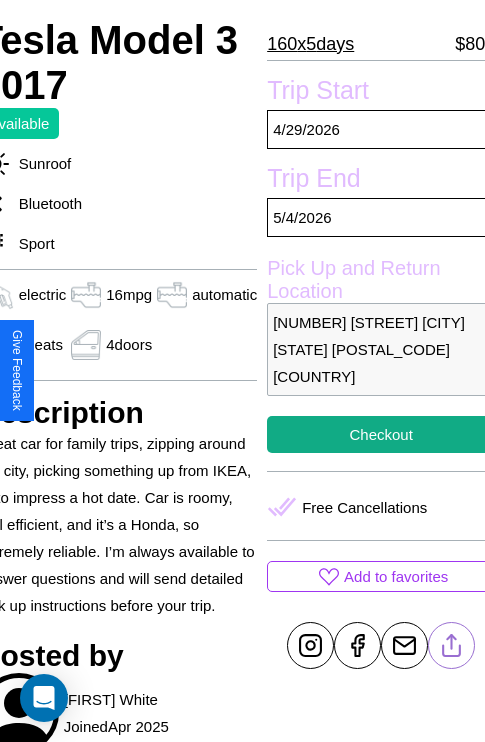 scroll, scrollTop: 350, scrollLeft: 96, axis: both 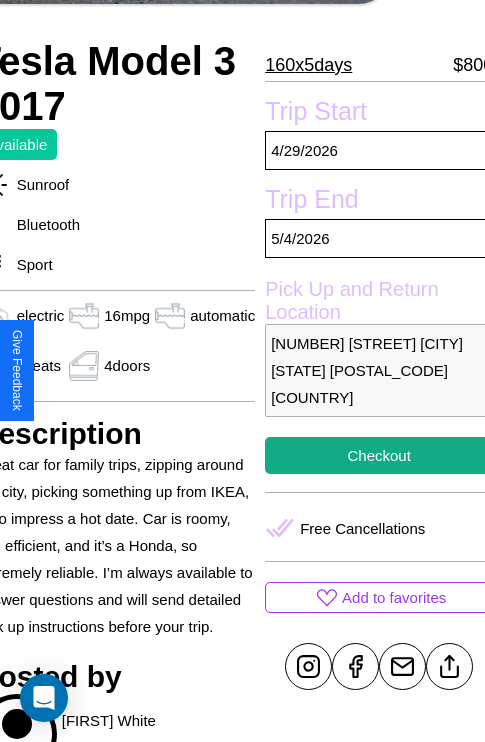 click on "8085 Liberty Street  Boston Massachusetts 53274 United States" at bounding box center [379, 370] 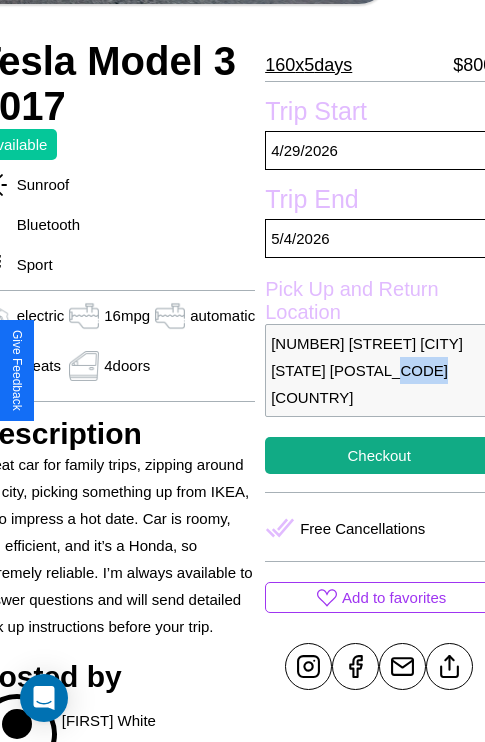 click on "8085 Liberty Street  Boston Massachusetts 53274 United States" at bounding box center (379, 370) 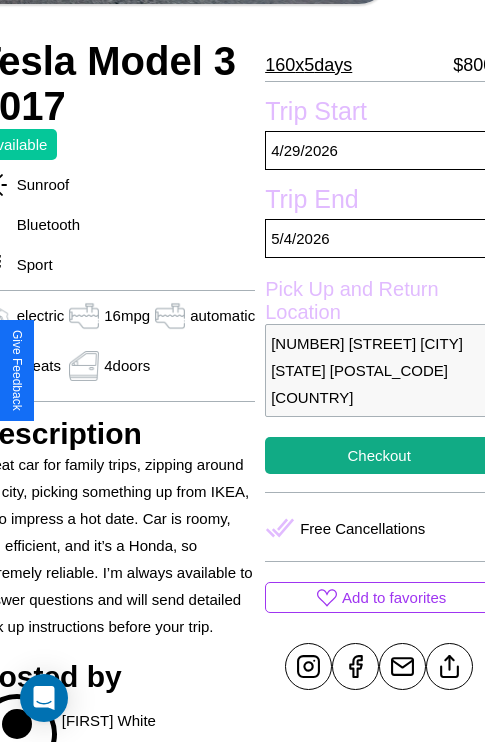 click on "8085 Liberty Street  Boston Massachusetts 53274 United States" at bounding box center [379, 370] 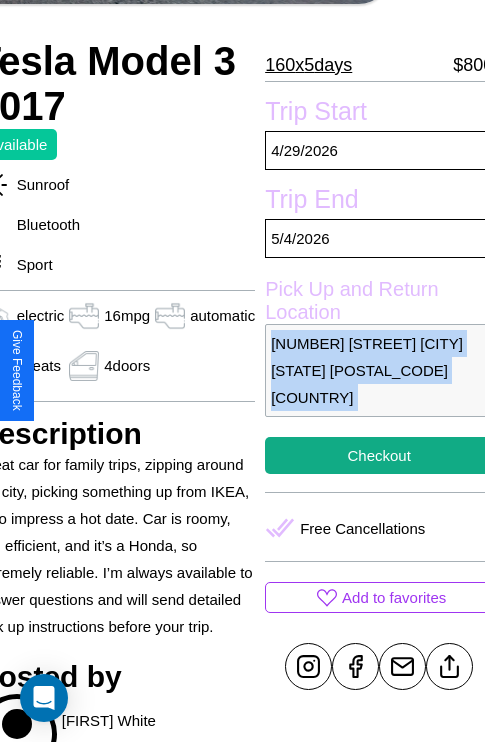 click on "8085 Liberty Street  Boston Massachusetts 53274 United States" at bounding box center (379, 370) 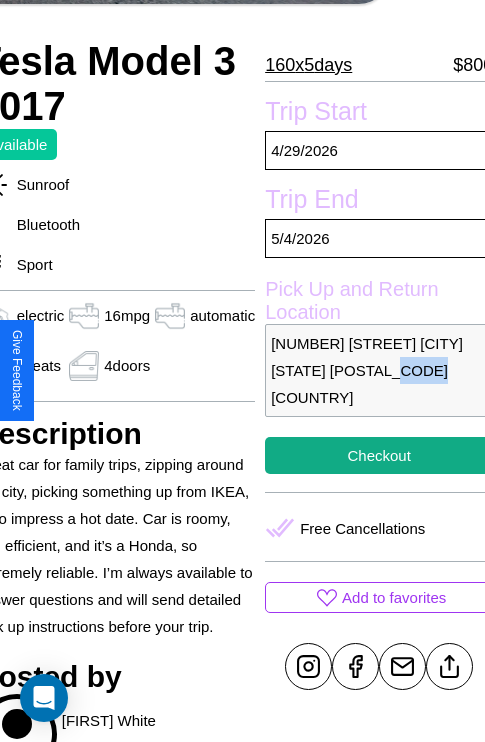 click on "8085 Liberty Street  Boston Massachusetts 53274 United States" at bounding box center (379, 370) 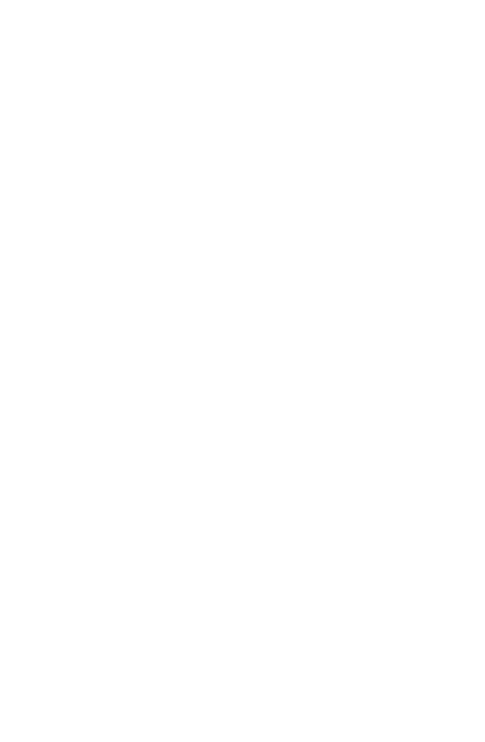 scroll, scrollTop: 0, scrollLeft: 0, axis: both 